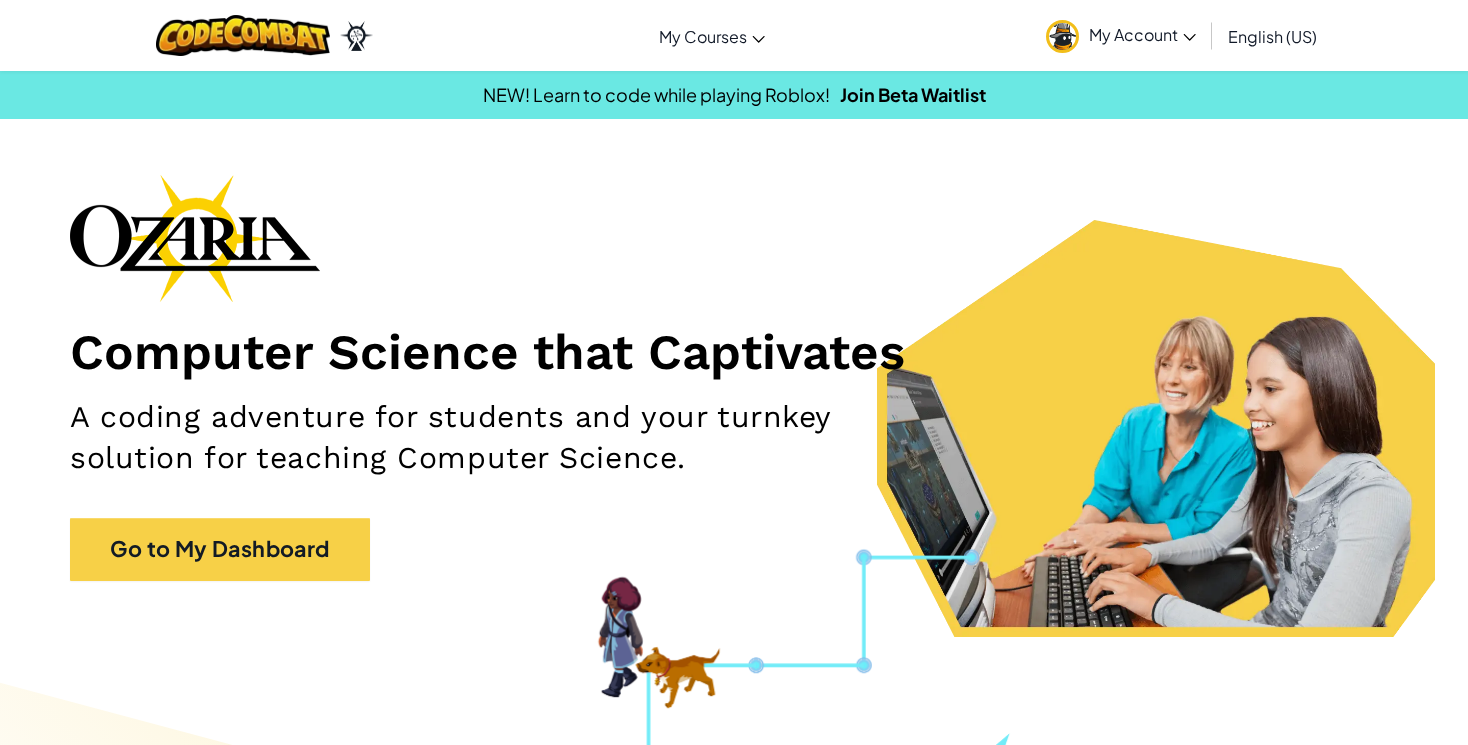 scroll, scrollTop: 0, scrollLeft: 0, axis: both 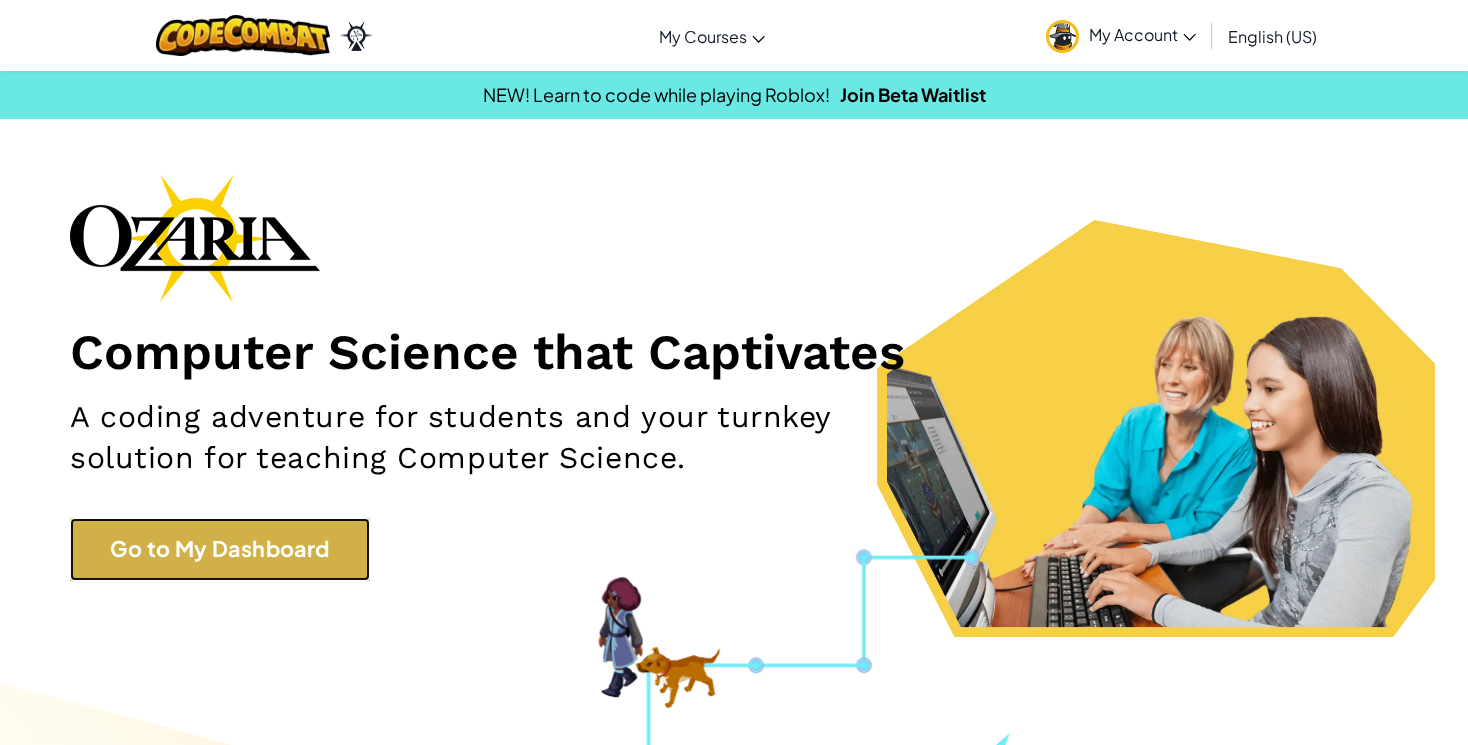 click on "Go to My Dashboard" at bounding box center [220, 549] 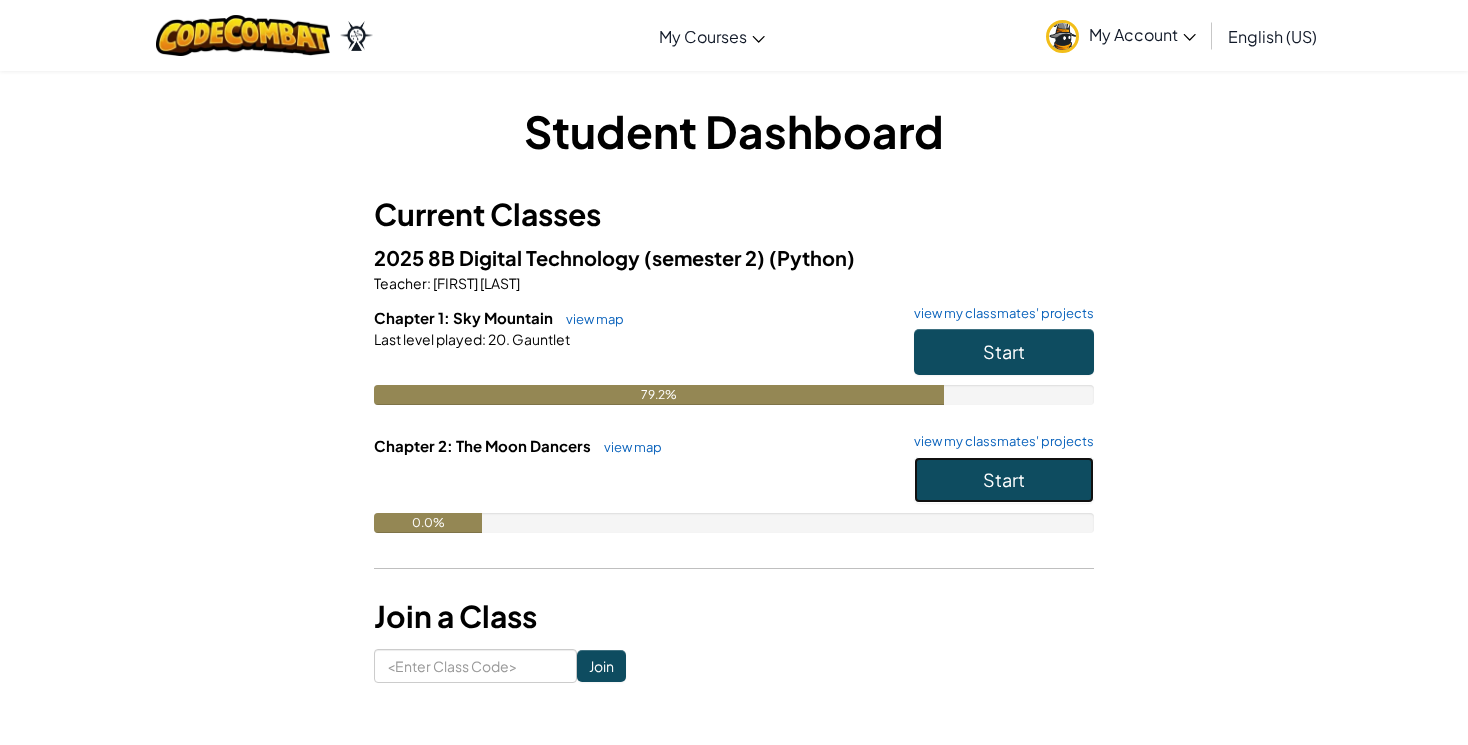 click on "Start" at bounding box center (1004, 479) 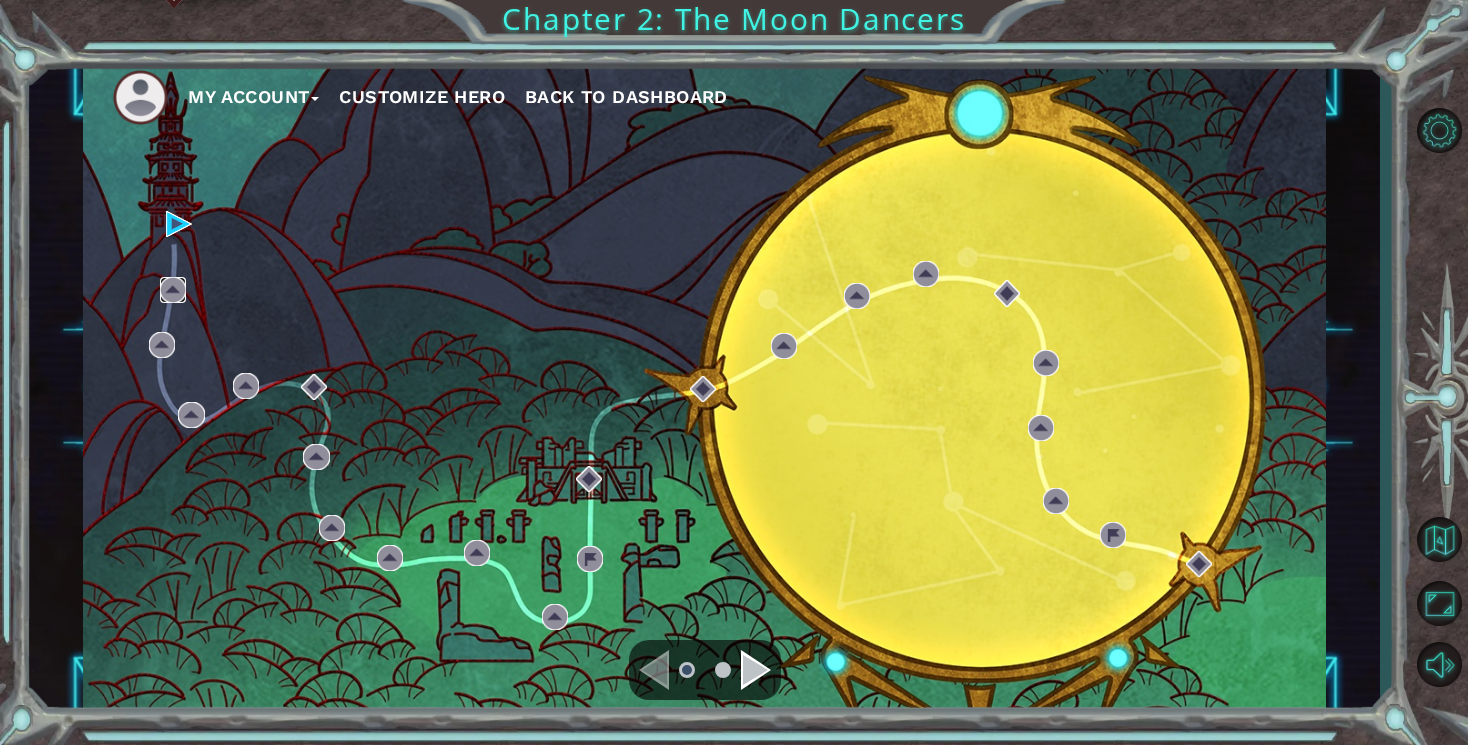 click at bounding box center [173, 290] 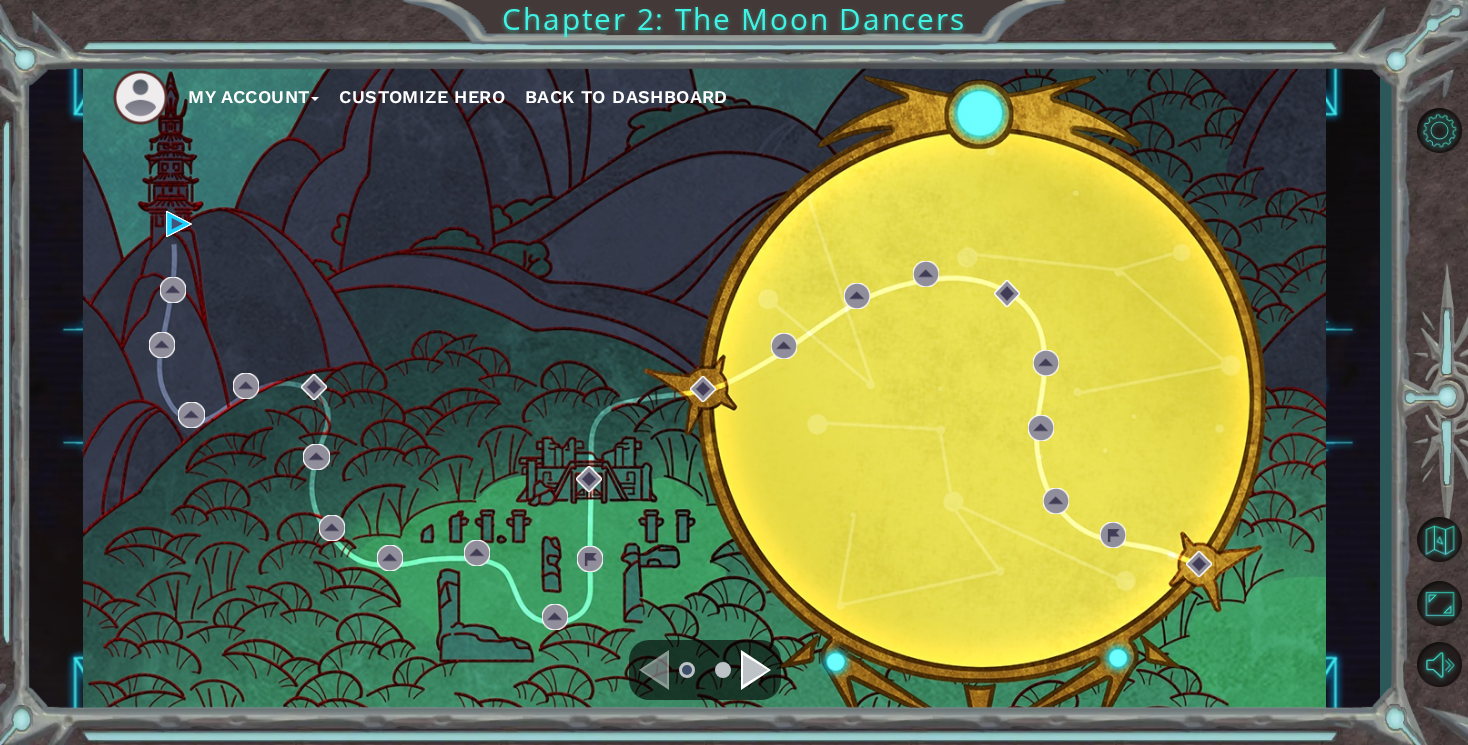 click on "My Account
Customize Hero
Back to Dashboard" at bounding box center (704, 388) 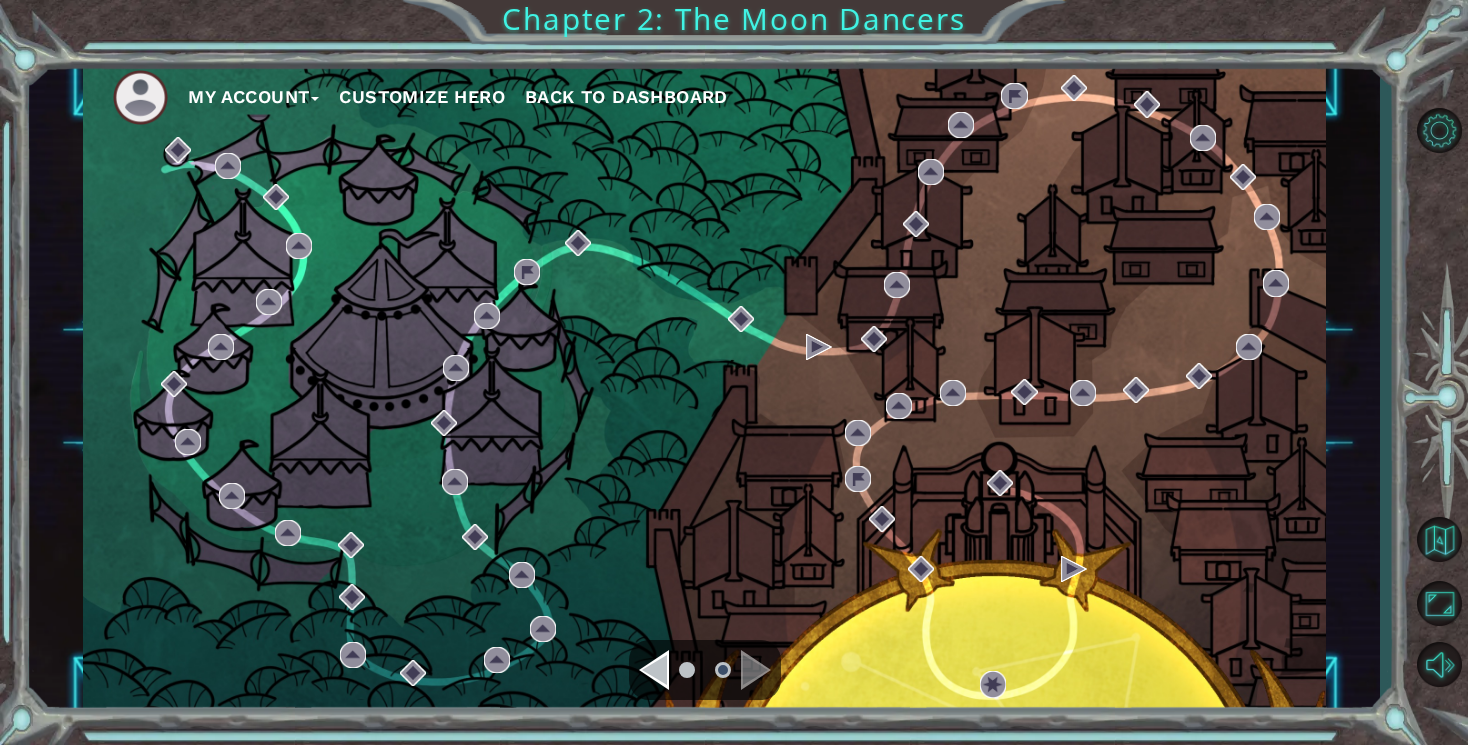 click at bounding box center [654, 670] 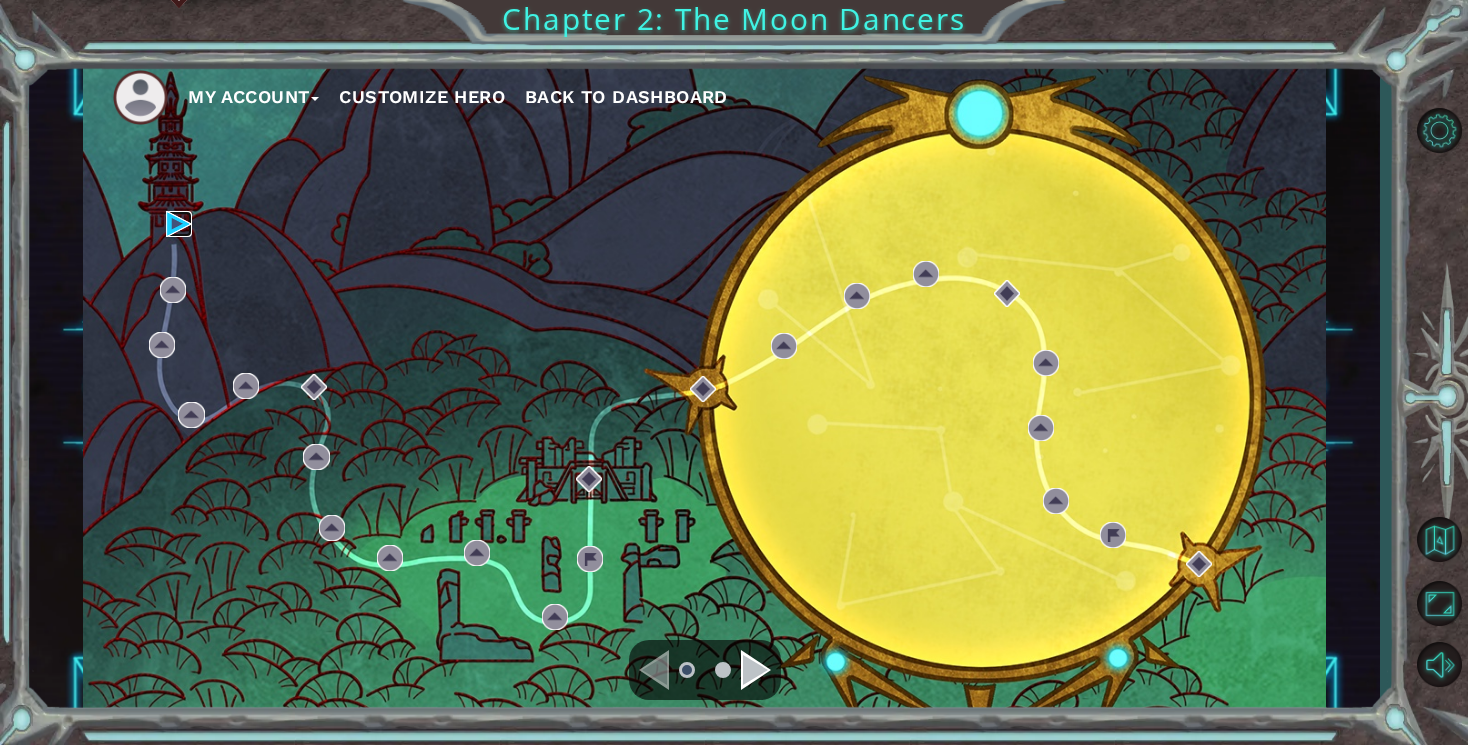 click at bounding box center [179, 224] 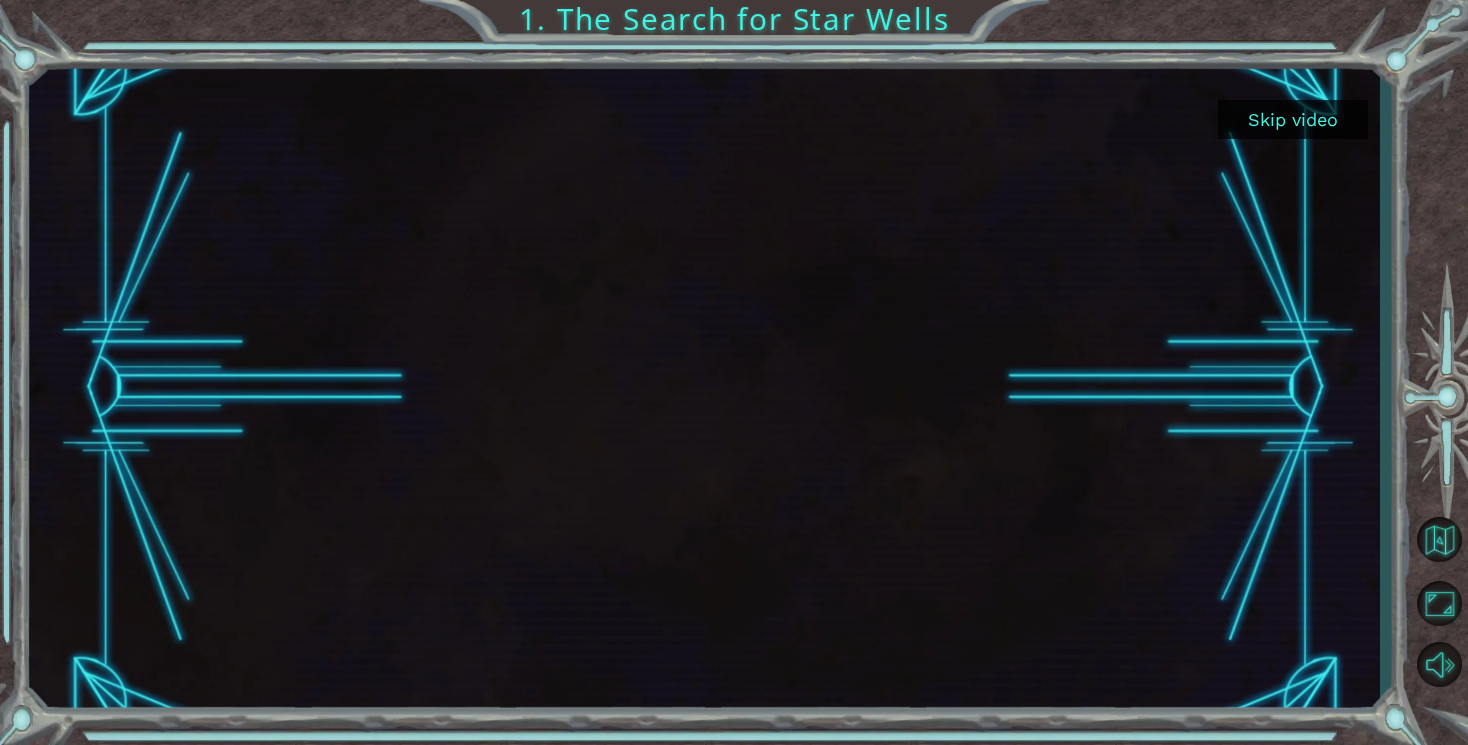 click on "Skip video" at bounding box center (1293, 119) 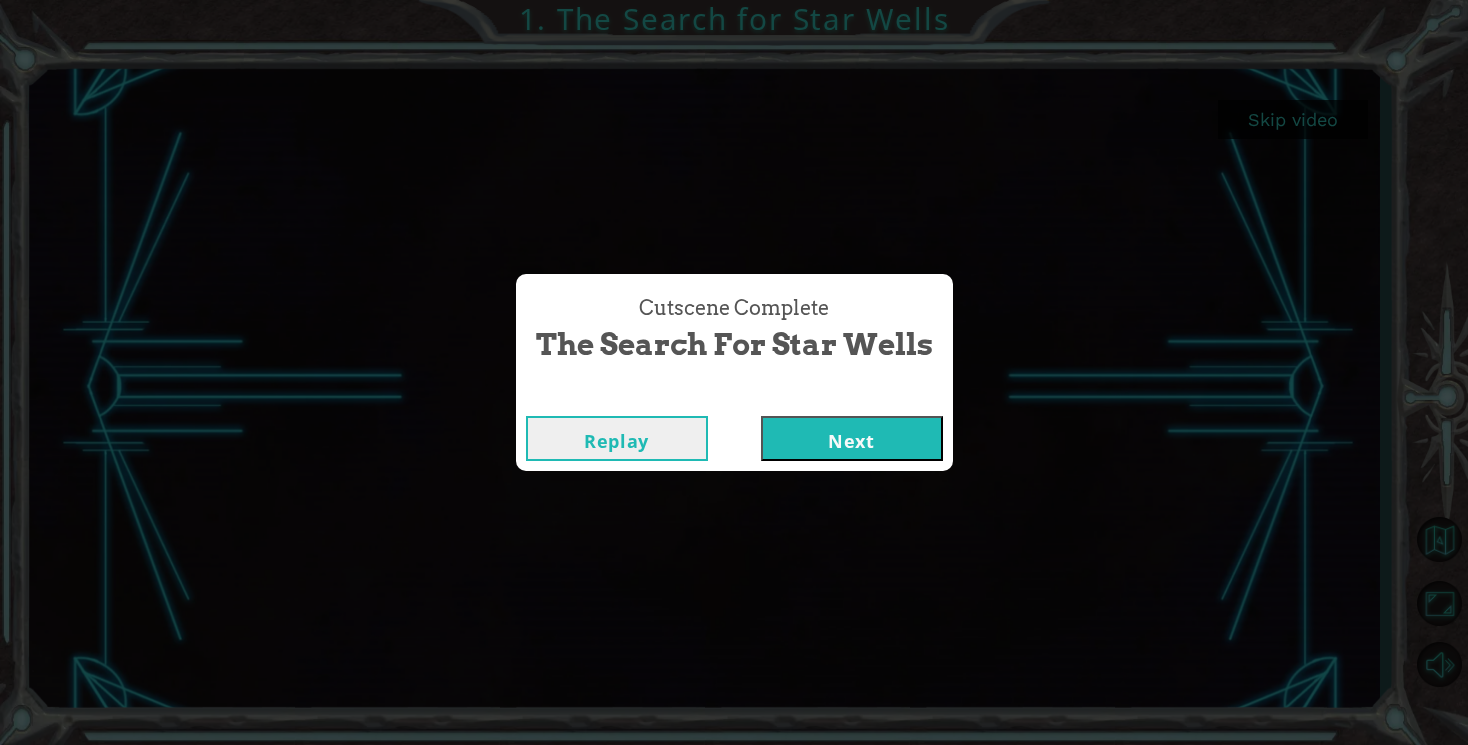 click on "Next" at bounding box center (852, 438) 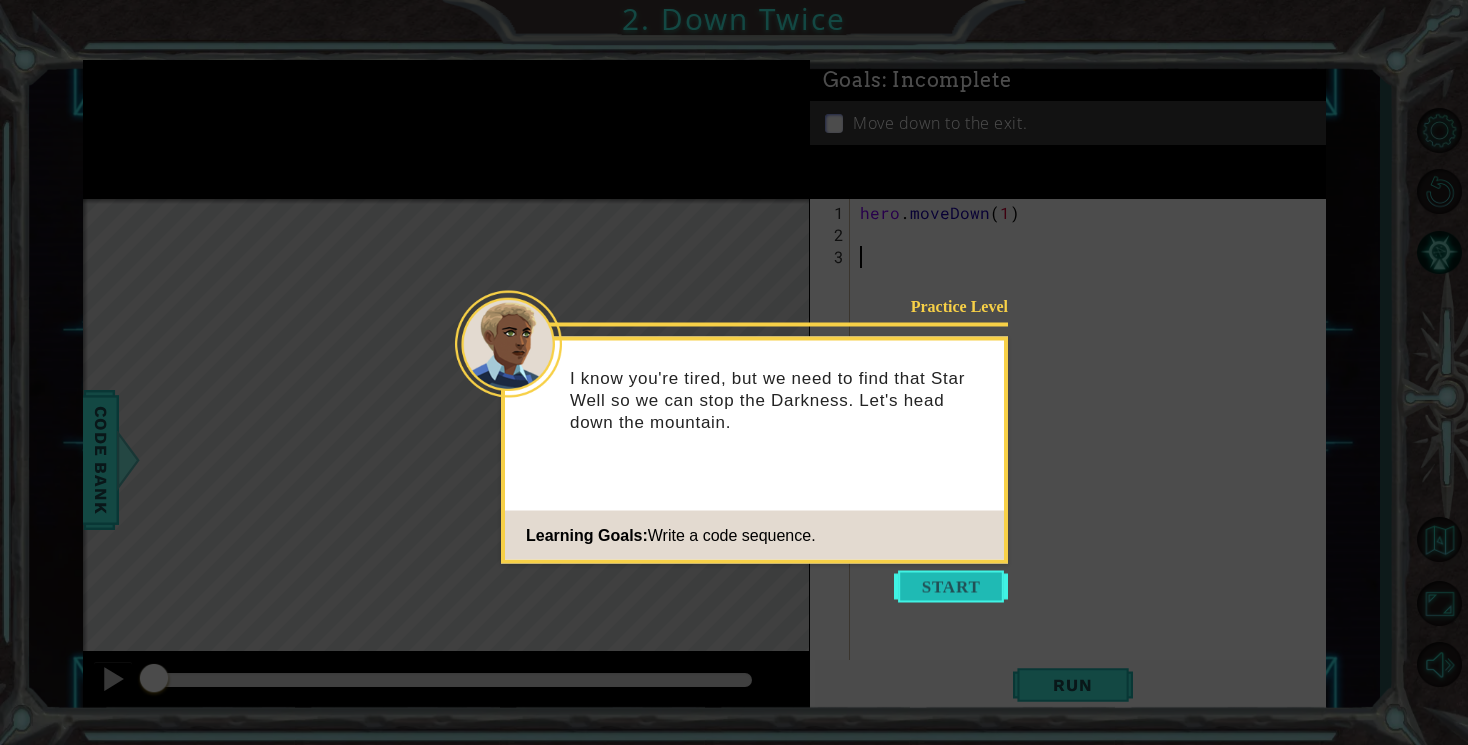 click at bounding box center [951, 587] 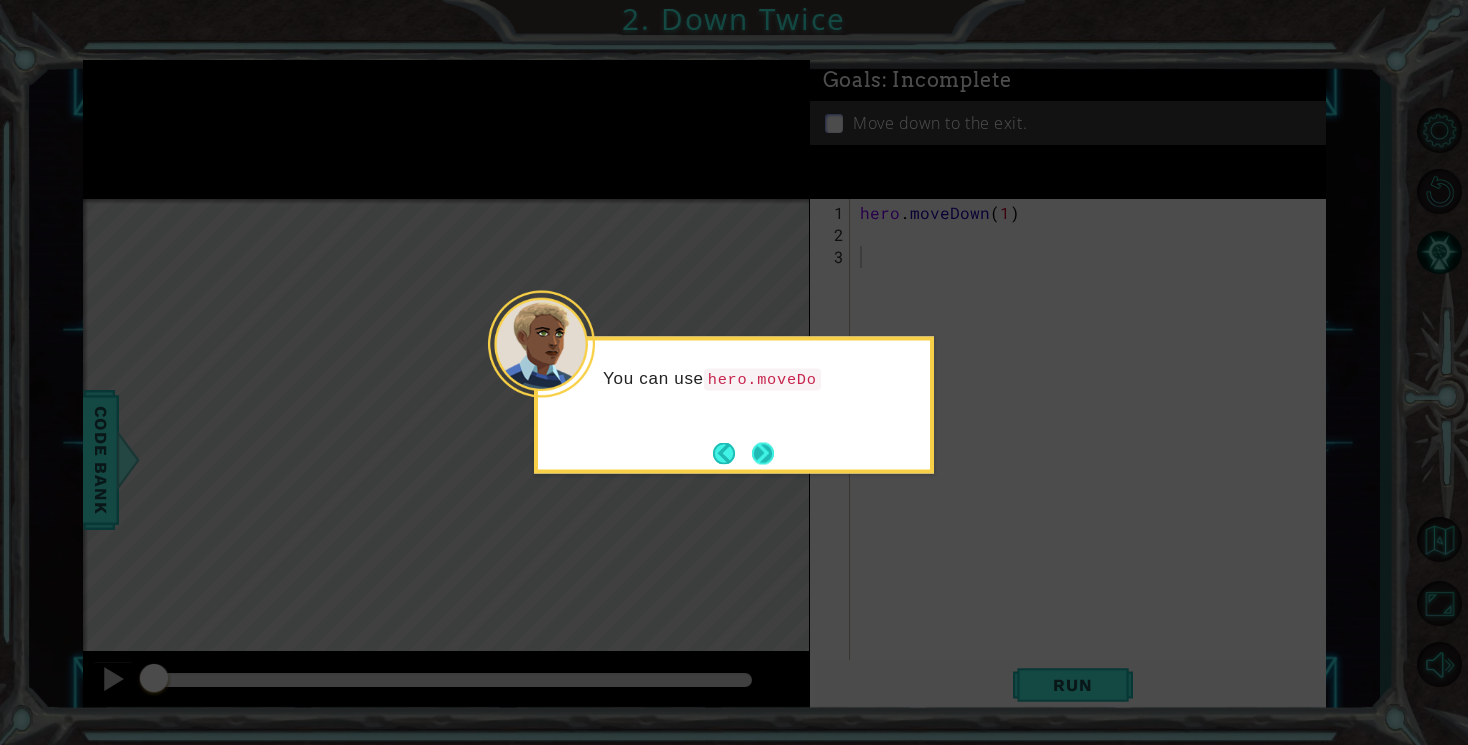 click at bounding box center (763, 453) 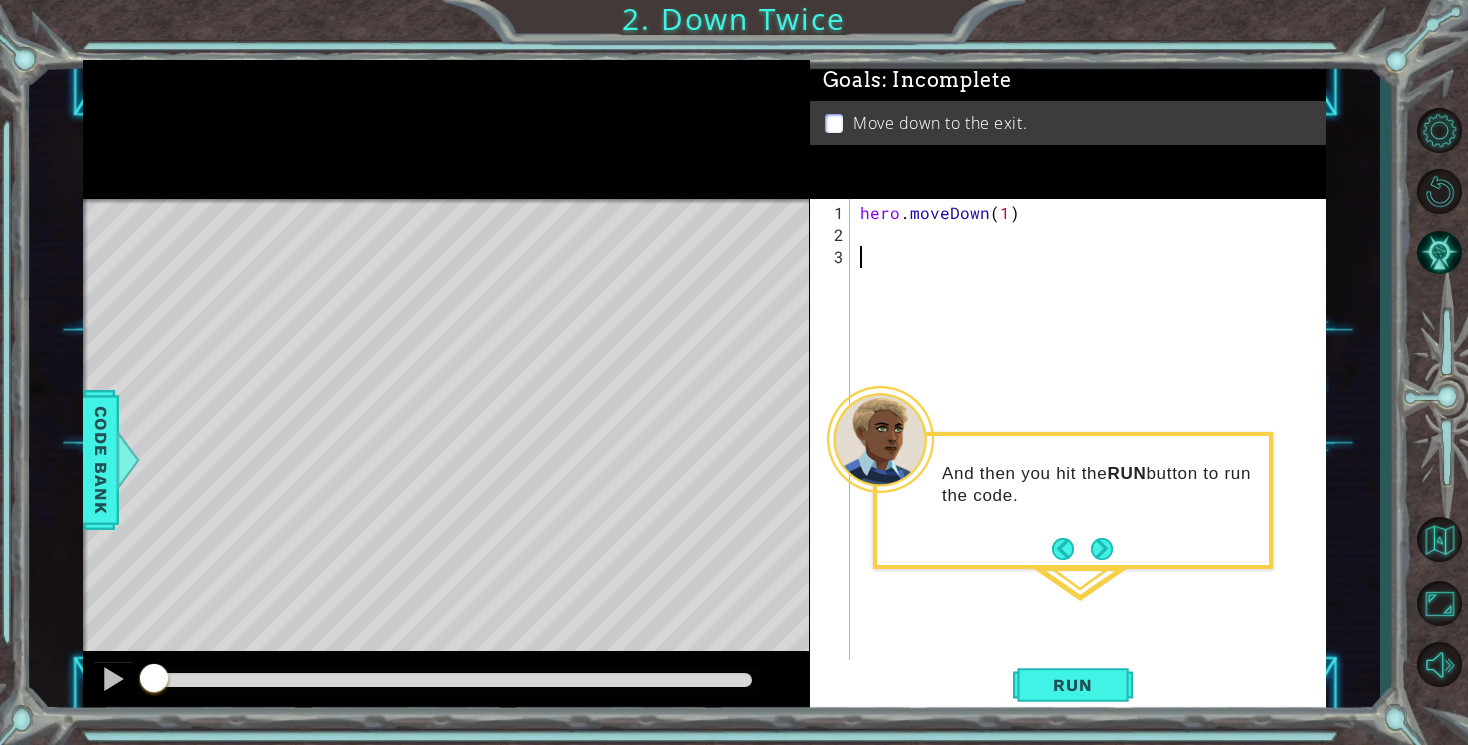 click on "hero . moveDown ( 1 )" at bounding box center [1093, 466] 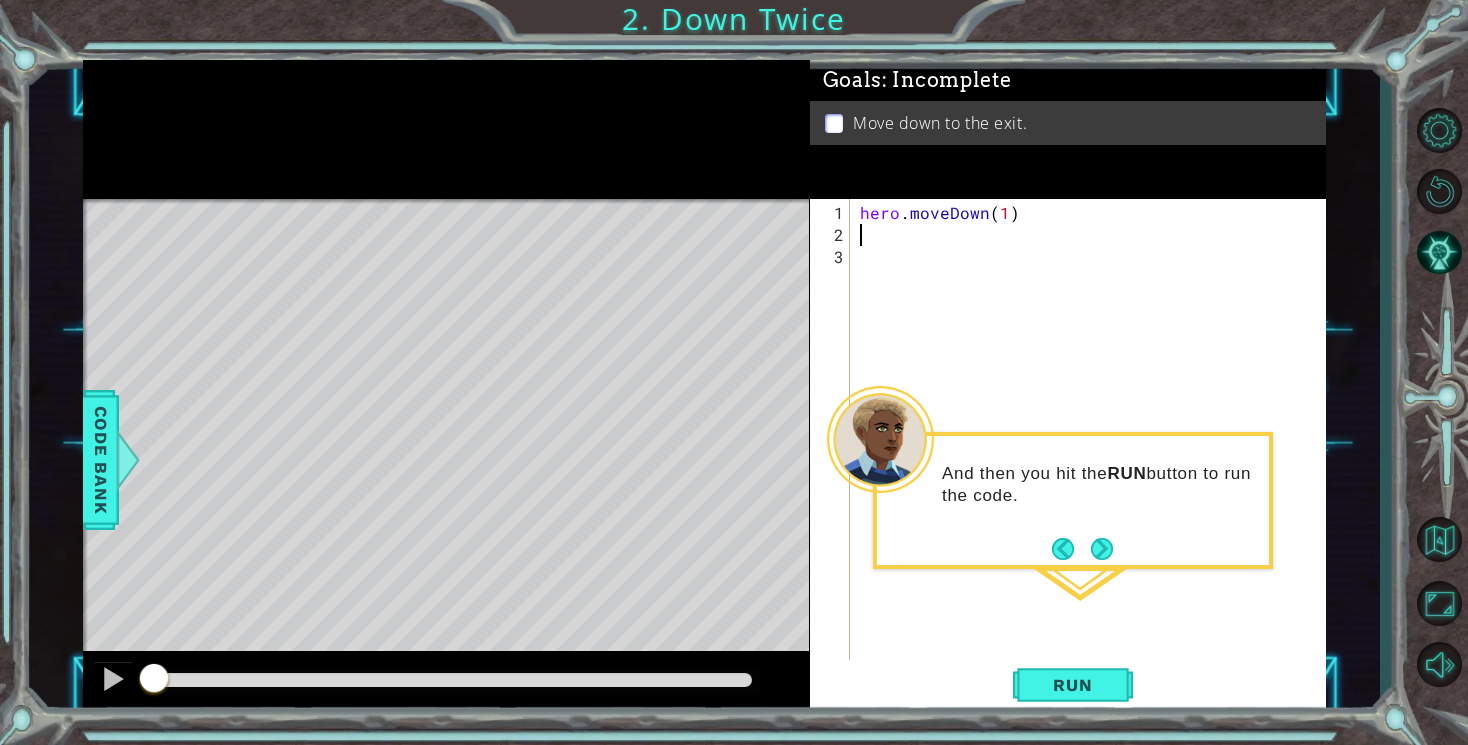 click on "hero . moveDown ( 1 )" at bounding box center [1093, 466] 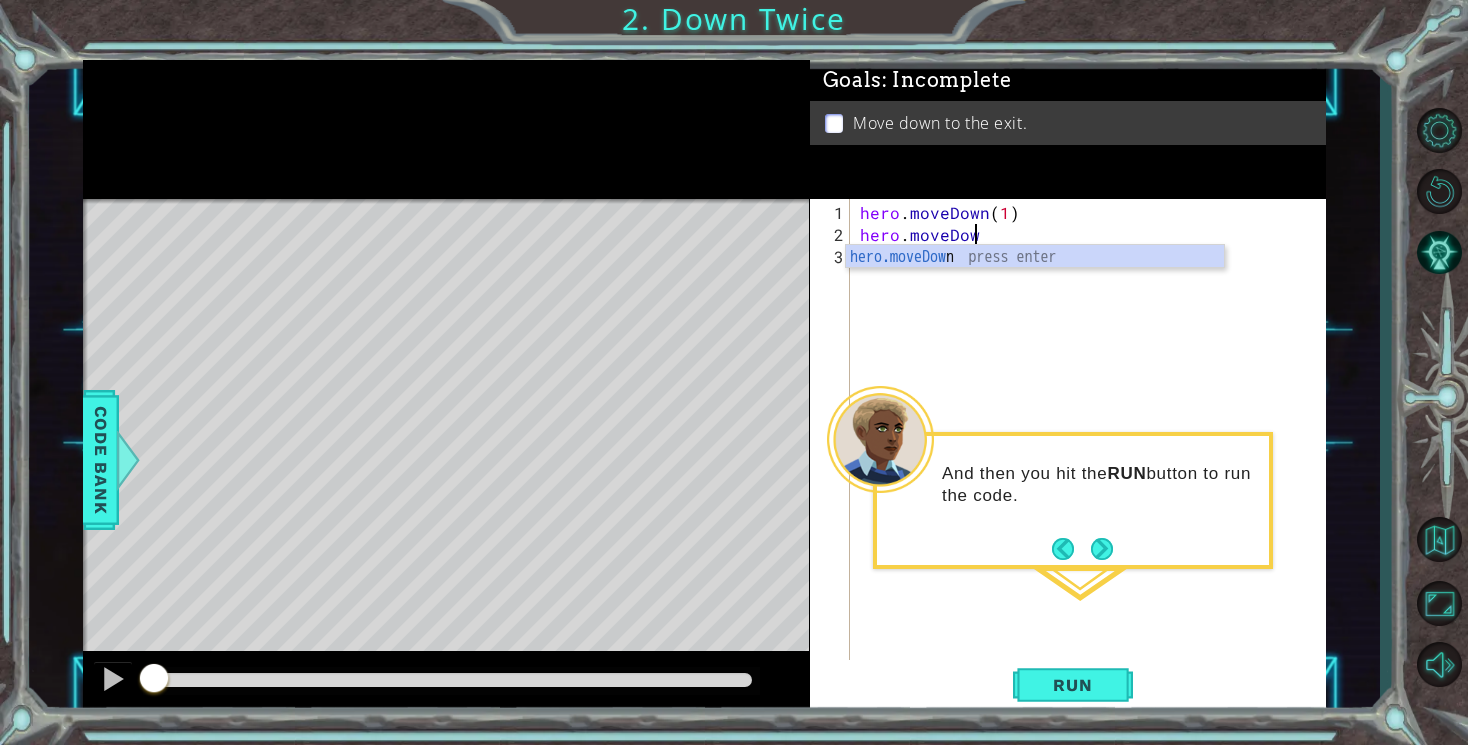 scroll, scrollTop: 0, scrollLeft: 7, axis: horizontal 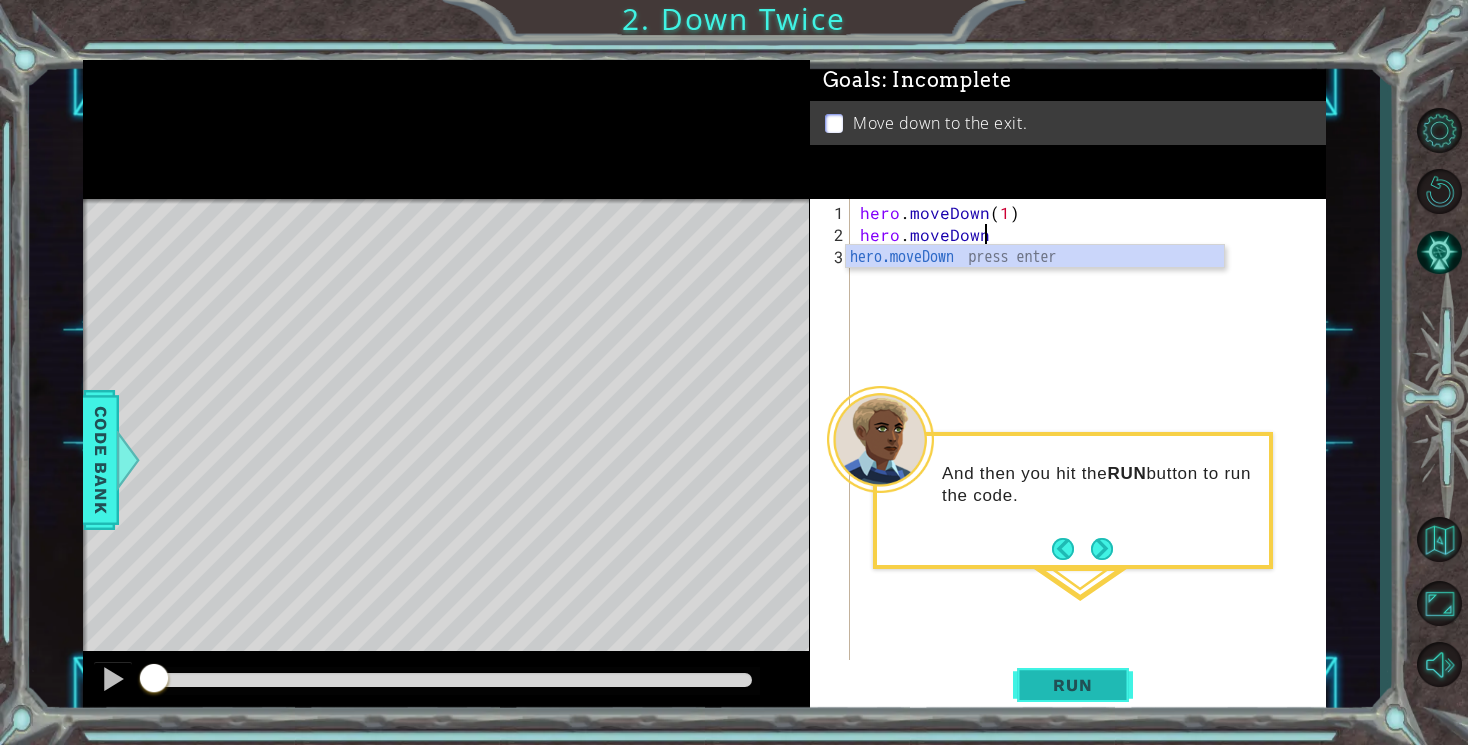 click on "Run" at bounding box center (1072, 685) 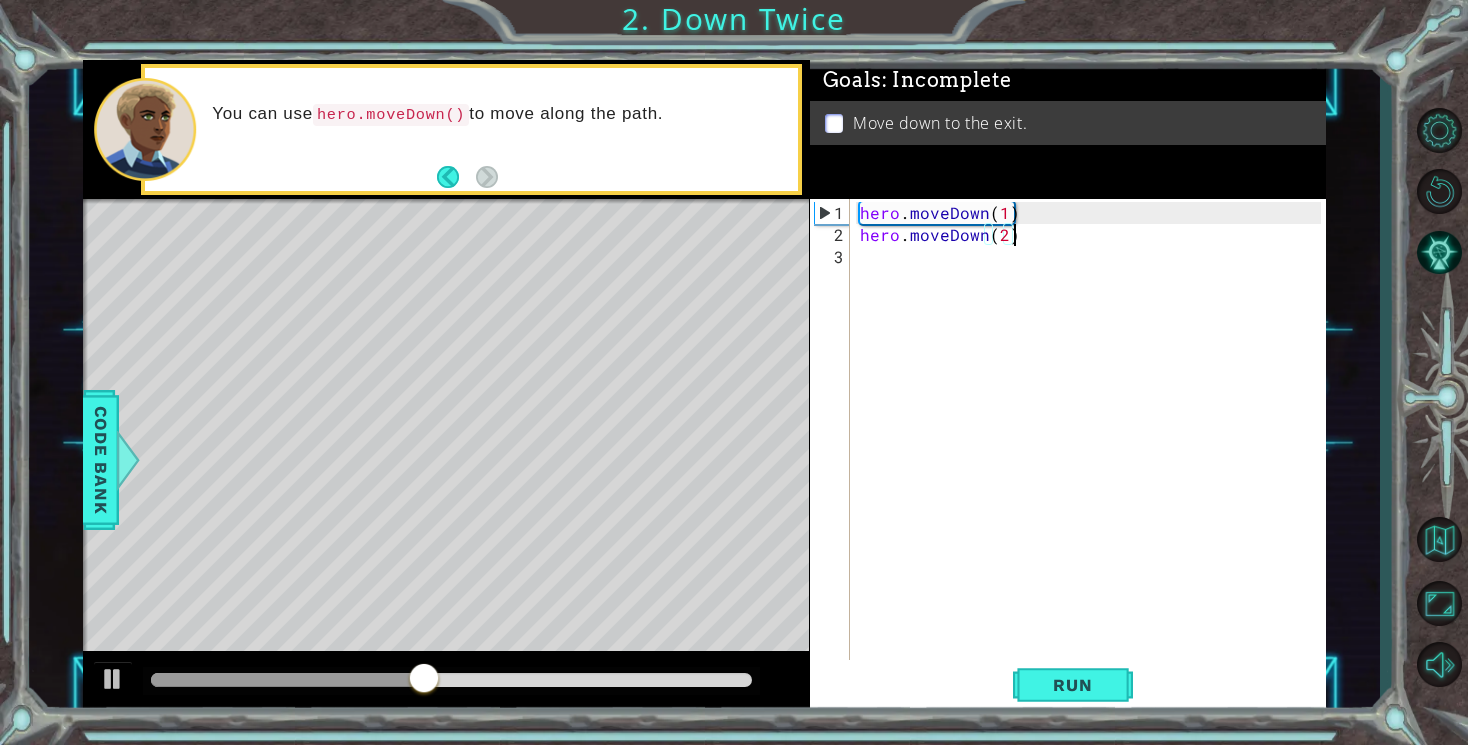 scroll, scrollTop: 0, scrollLeft: 8, axis: horizontal 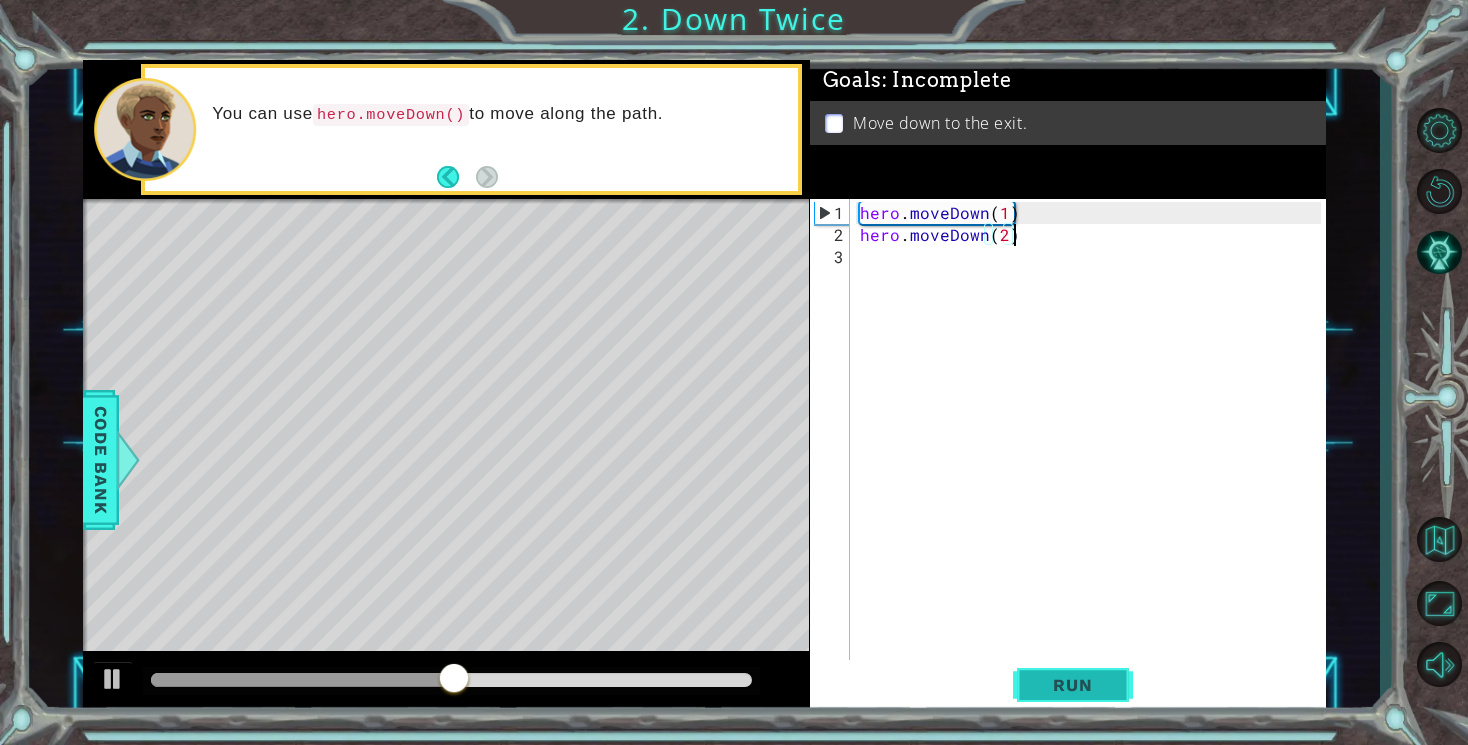 type on "hero.moveDown(2)" 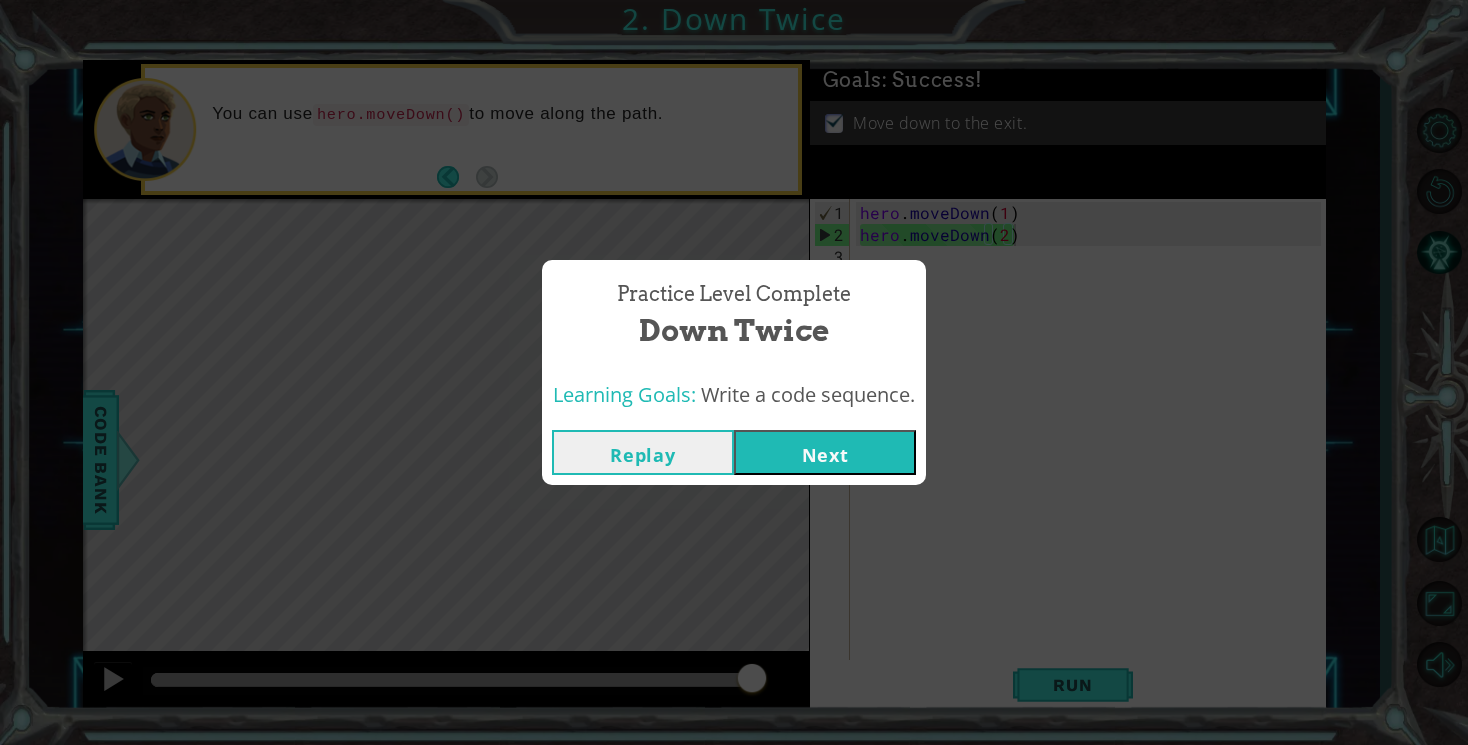 click on "Next" at bounding box center [825, 452] 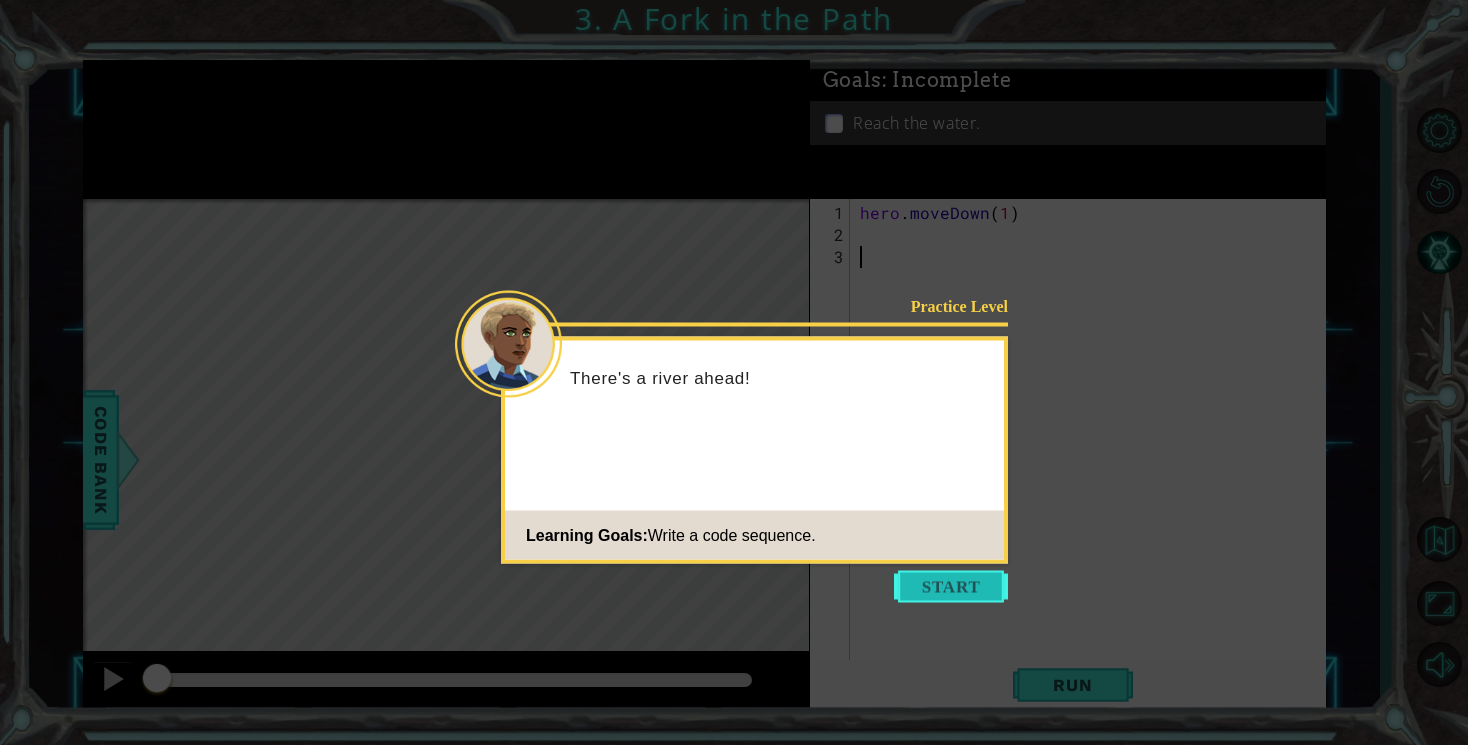 click at bounding box center [951, 587] 